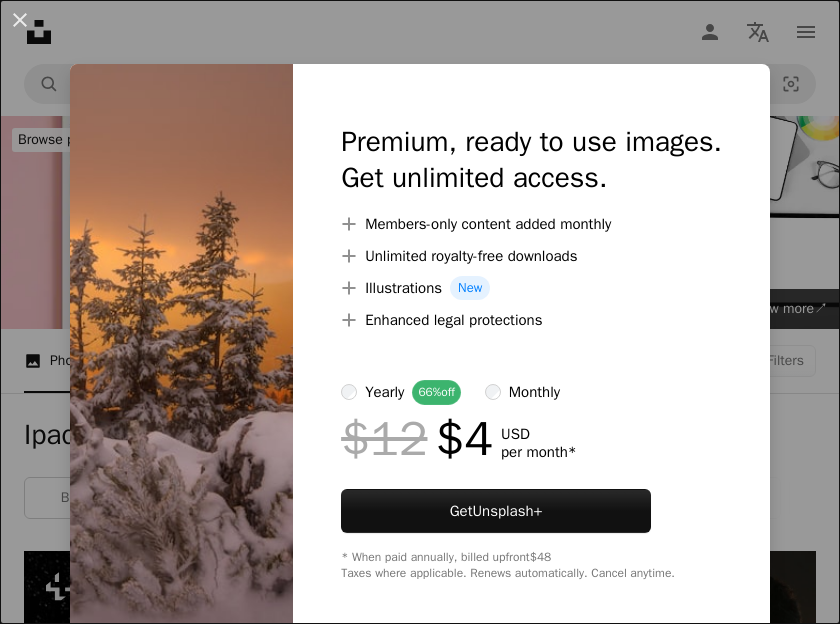 scroll, scrollTop: 2942, scrollLeft: 0, axis: vertical 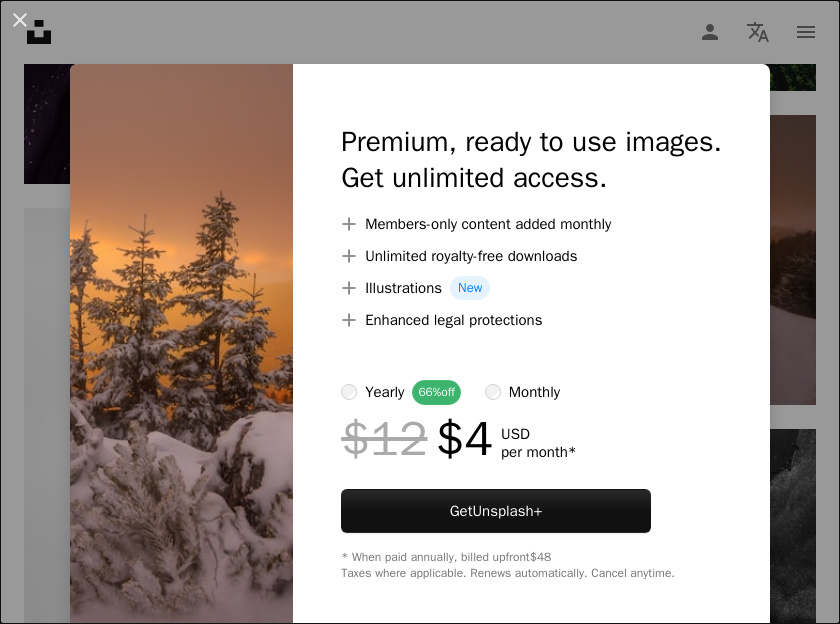 click on "An X shape Premium, ready to use images. Get unlimited access. A plus sign Members-only content added monthly A plus sign Unlimited royalty-free downloads A plus sign Illustrations  New A plus sign Enhanced legal protections yearly 66%  off monthly $12   $4 USD per month * Get  Unsplash+ * When paid annually, billed upfront  $48 Taxes where applicable. Renews automatically. Cancel anytime." at bounding box center [420, 312] 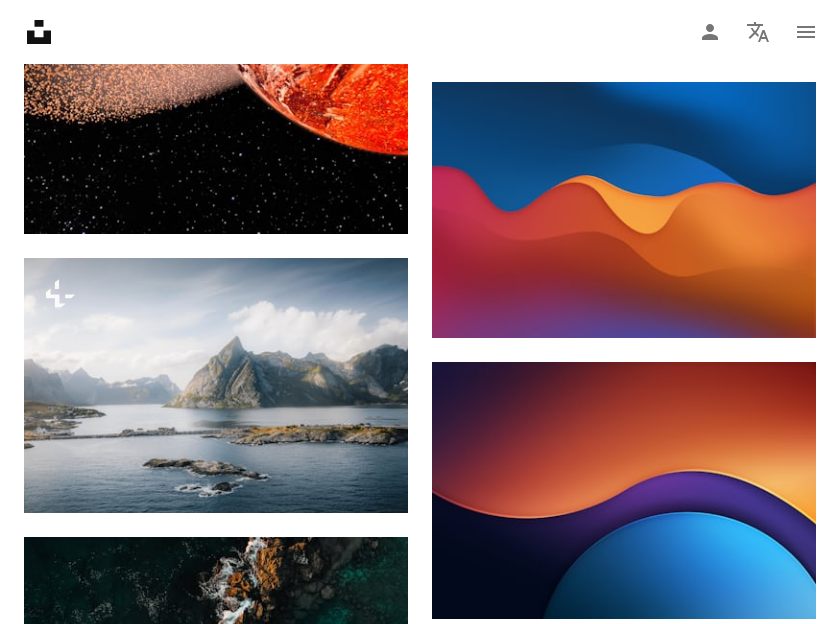 scroll, scrollTop: 1022, scrollLeft: 0, axis: vertical 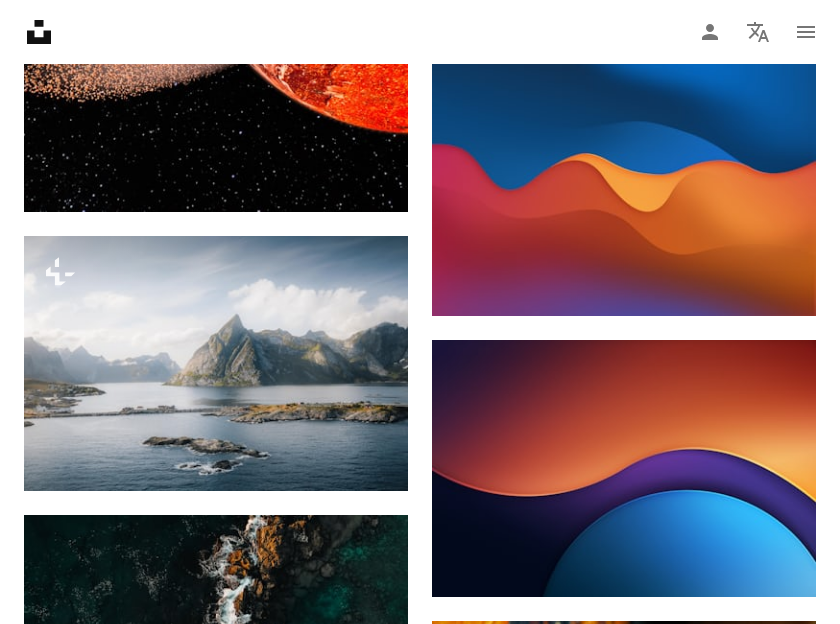 click on "Arrow pointing down" 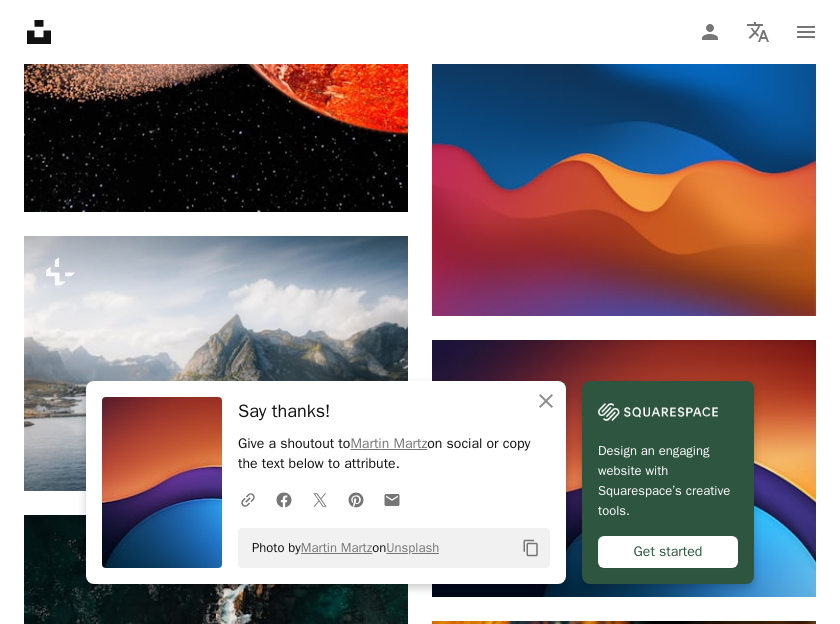 click on "An X shape" 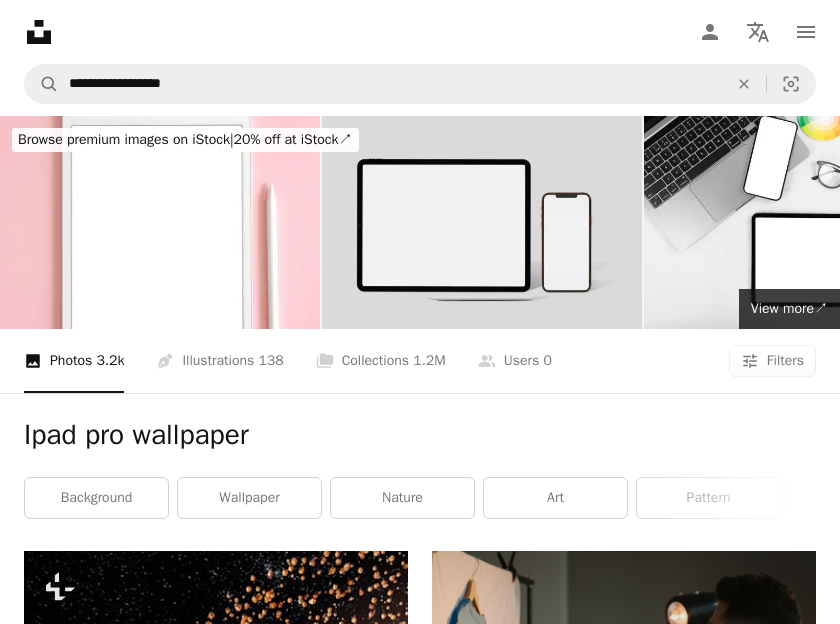 scroll, scrollTop: 51, scrollLeft: 0, axis: vertical 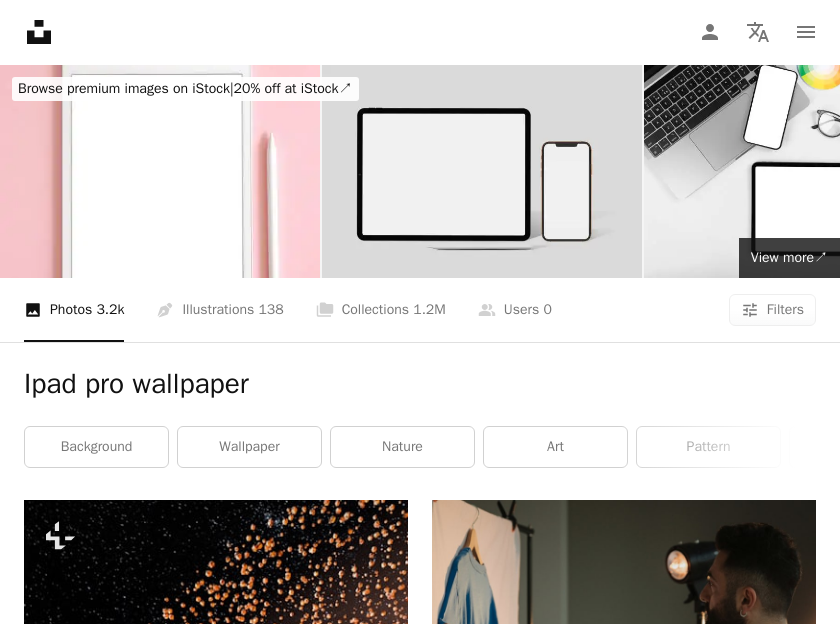 click on "138" at bounding box center (270, 310) 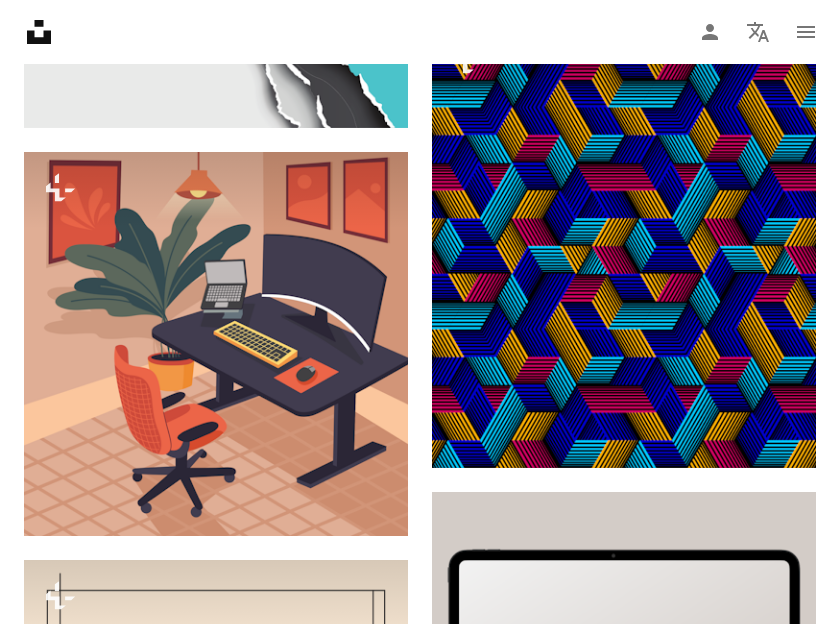 scroll, scrollTop: 2588, scrollLeft: 0, axis: vertical 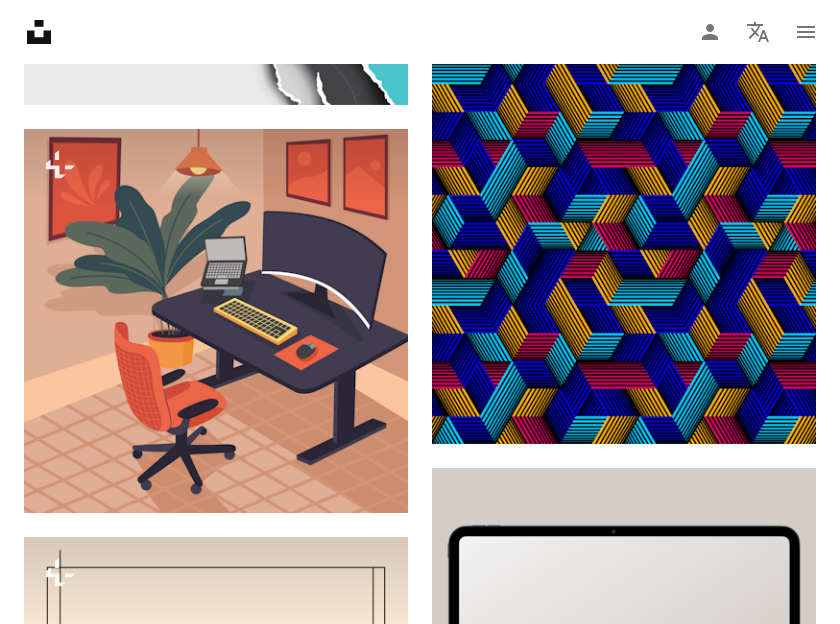 click on "A lock Download" at bounding box center [337, 477] 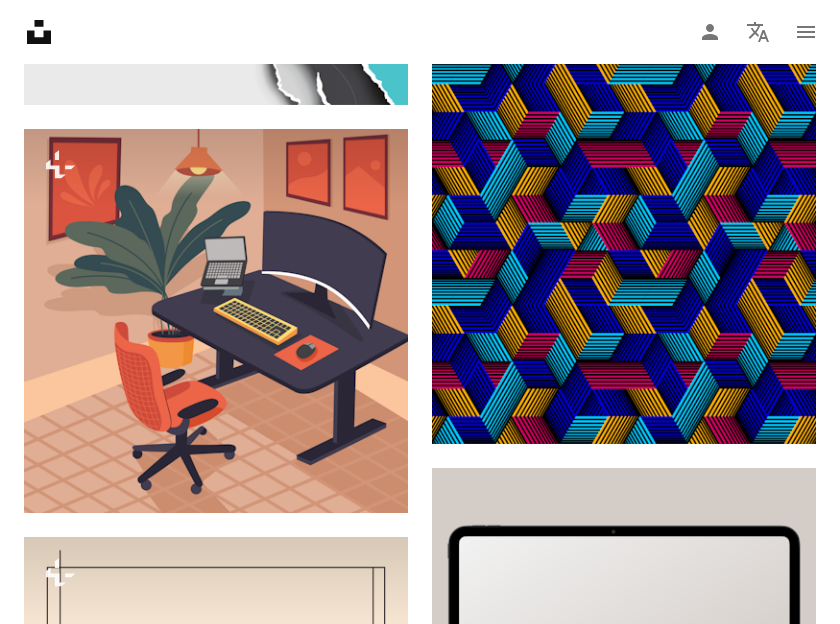 click on "An X shape Premium, ready to use images. Get unlimited access. A plus sign Members-only content added monthly A plus sign Unlimited royalty-free downloads A plus sign Illustrations  New A plus sign Enhanced legal protections yearly 66%  off monthly $12   $4 USD per month * Get  Unsplash+ * When paid annually, billed upfront  $48 Taxes where applicable. Renews automatically. Cancel anytime." at bounding box center [420, 3220] 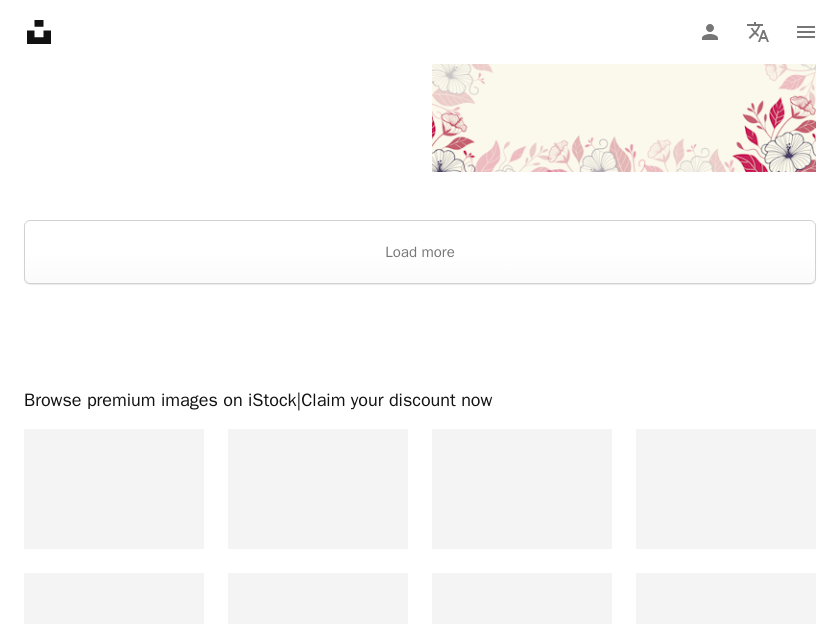 scroll, scrollTop: 4673, scrollLeft: 0, axis: vertical 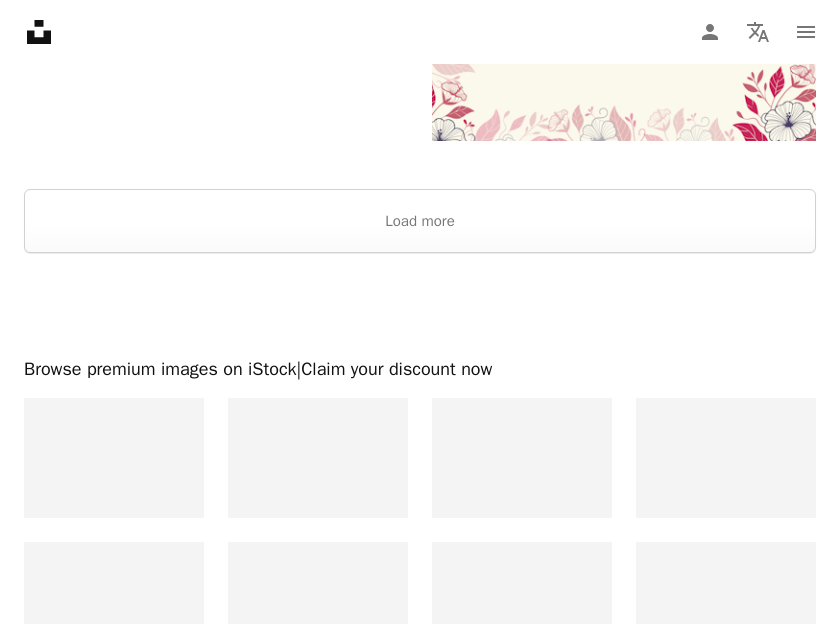 click on "Load more" at bounding box center [420, 221] 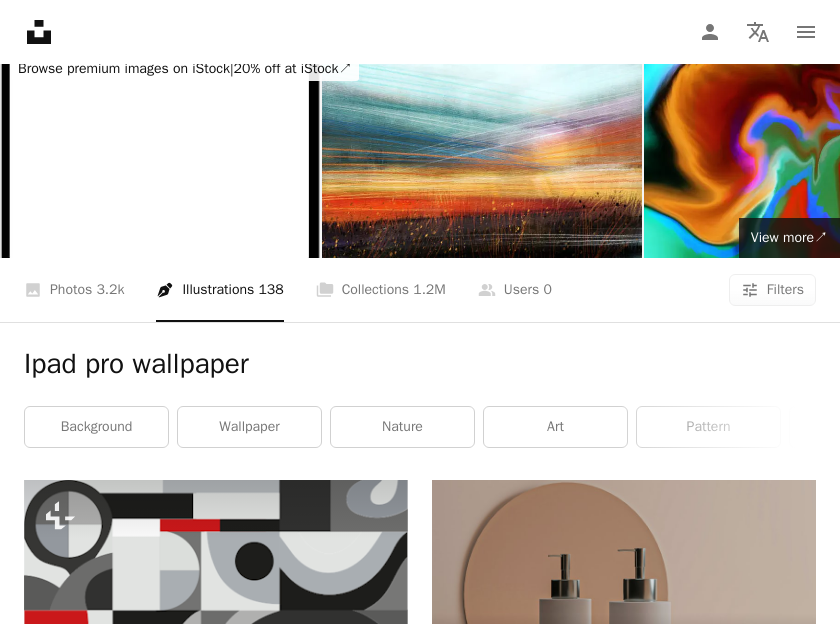 scroll, scrollTop: 72, scrollLeft: 0, axis: vertical 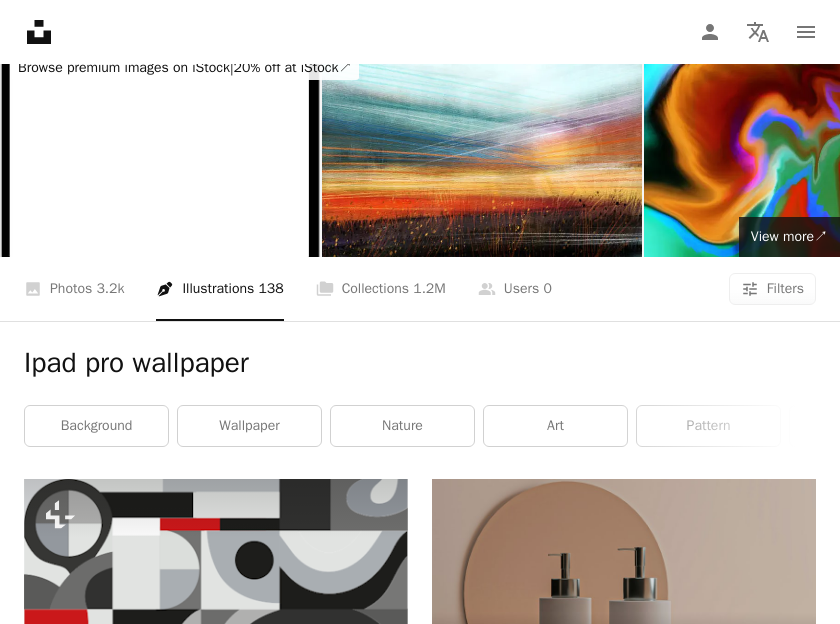 click on "A stack of folders Collections   1.2M" at bounding box center [381, 289] 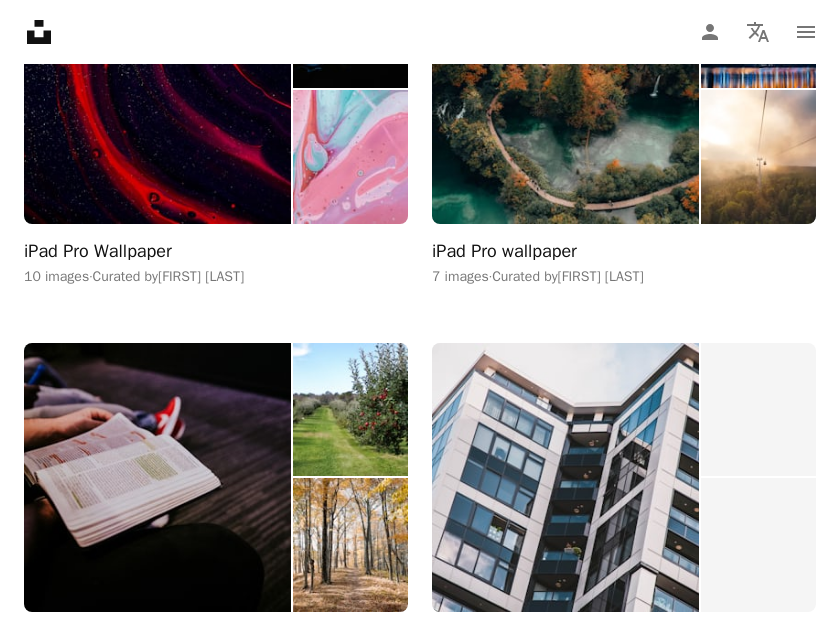 scroll, scrollTop: 986, scrollLeft: 0, axis: vertical 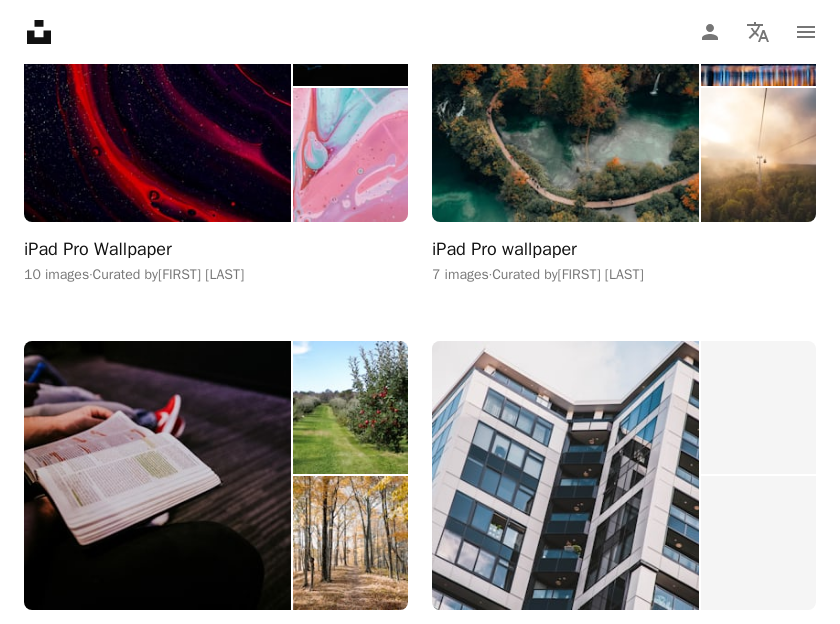 click on "iPad Pro wallpaper 7 images  ·  Curated by  [FIRST] [LAST]" at bounding box center (624, 119) 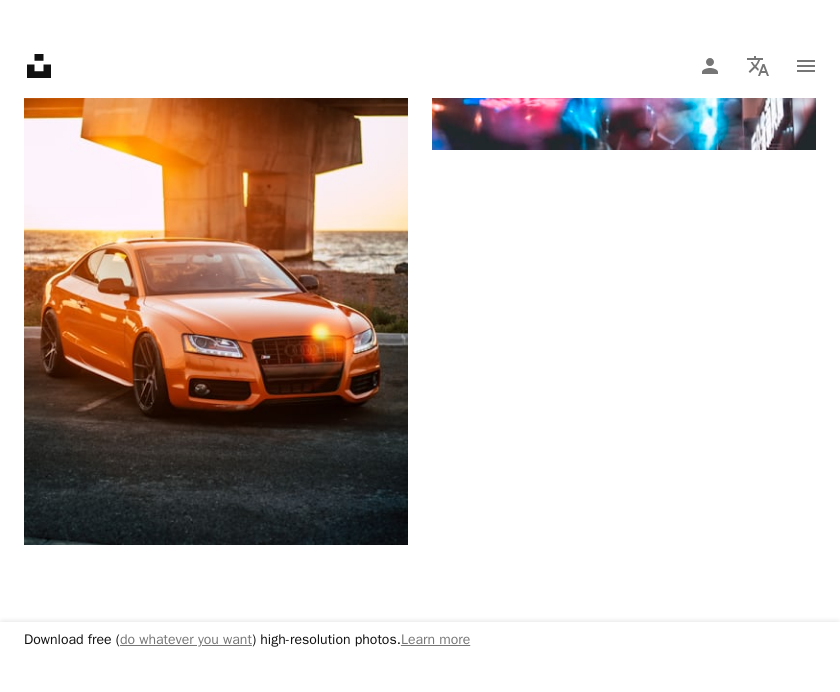 scroll, scrollTop: 2172, scrollLeft: 0, axis: vertical 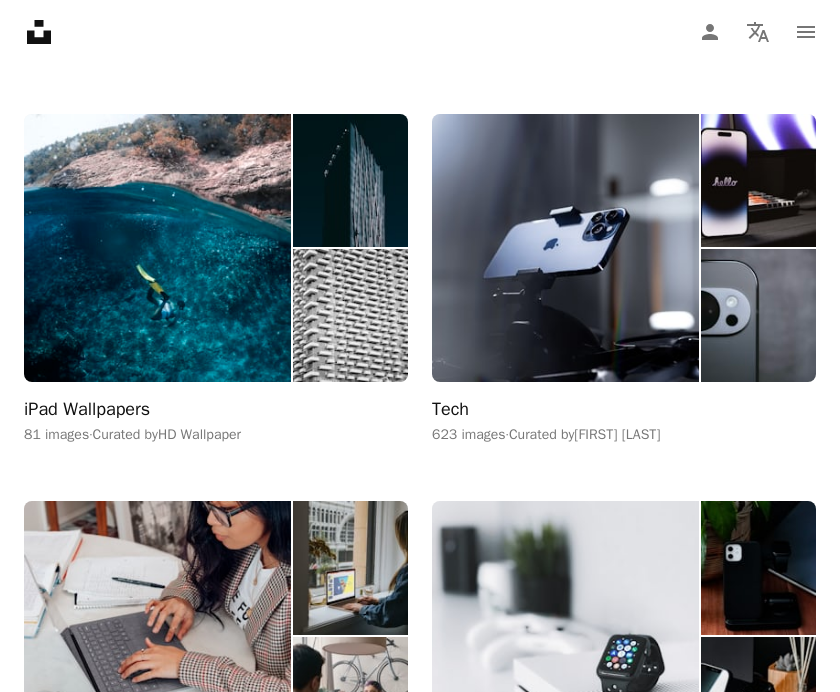 click at bounding box center (350, 180) 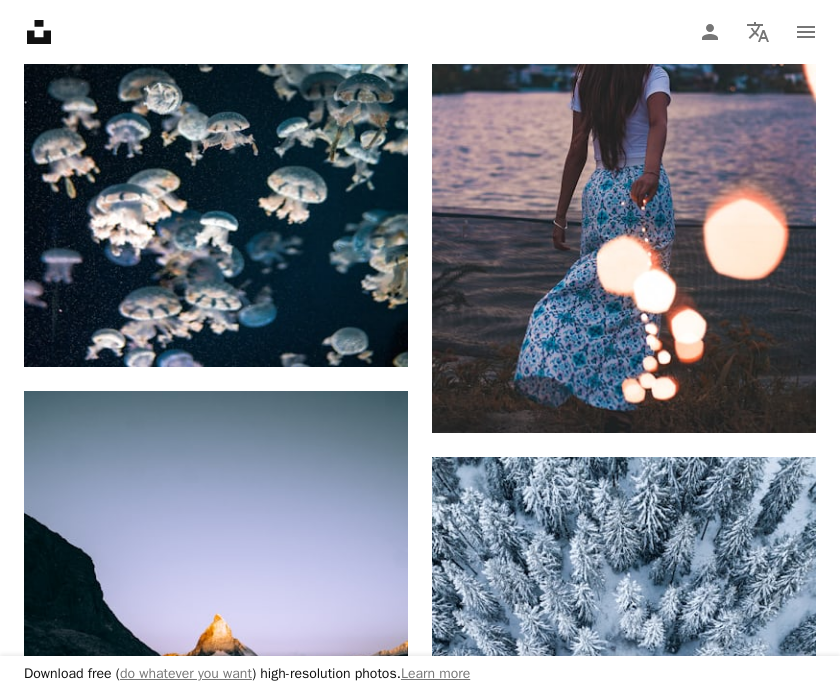 scroll, scrollTop: 2071, scrollLeft: 0, axis: vertical 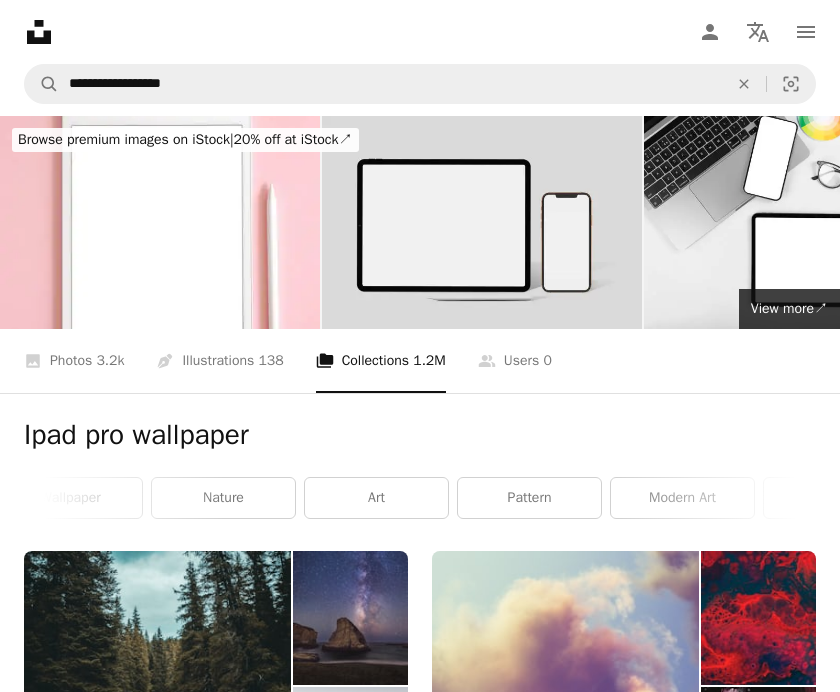 click on "138" at bounding box center (270, 361) 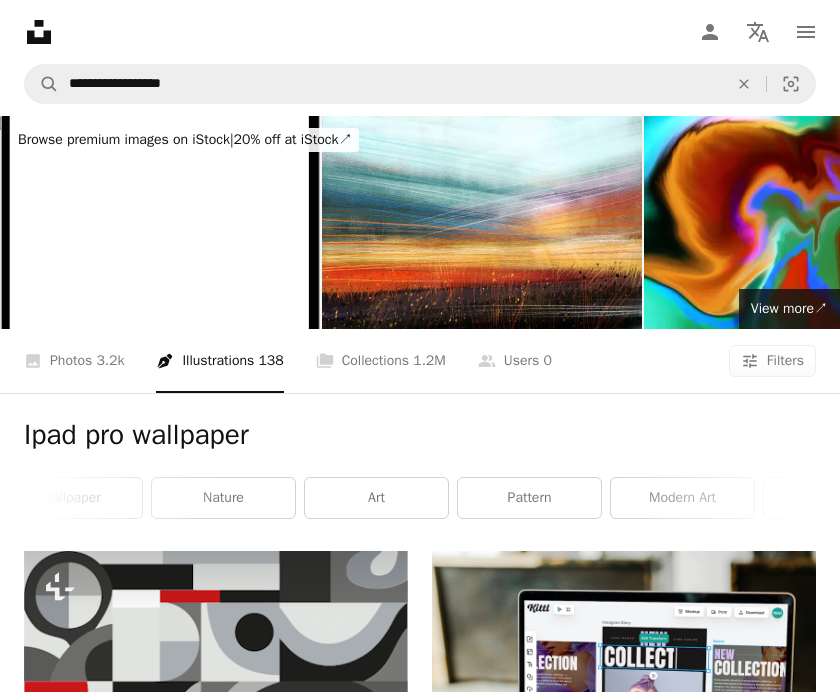 click on "A photo Photos   3.2k" at bounding box center (74, 361) 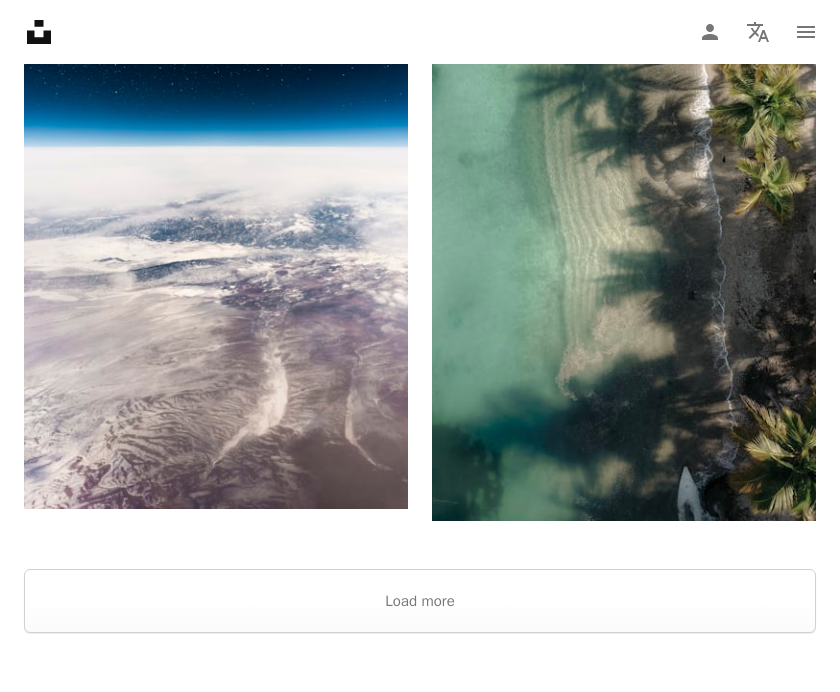 scroll, scrollTop: 5722, scrollLeft: 0, axis: vertical 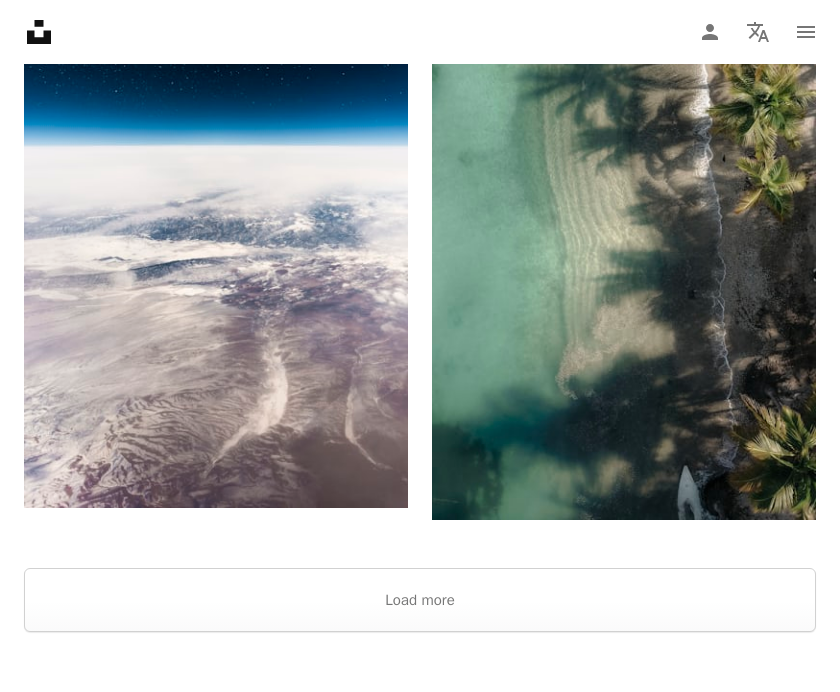 click on "Load more" at bounding box center (420, 600) 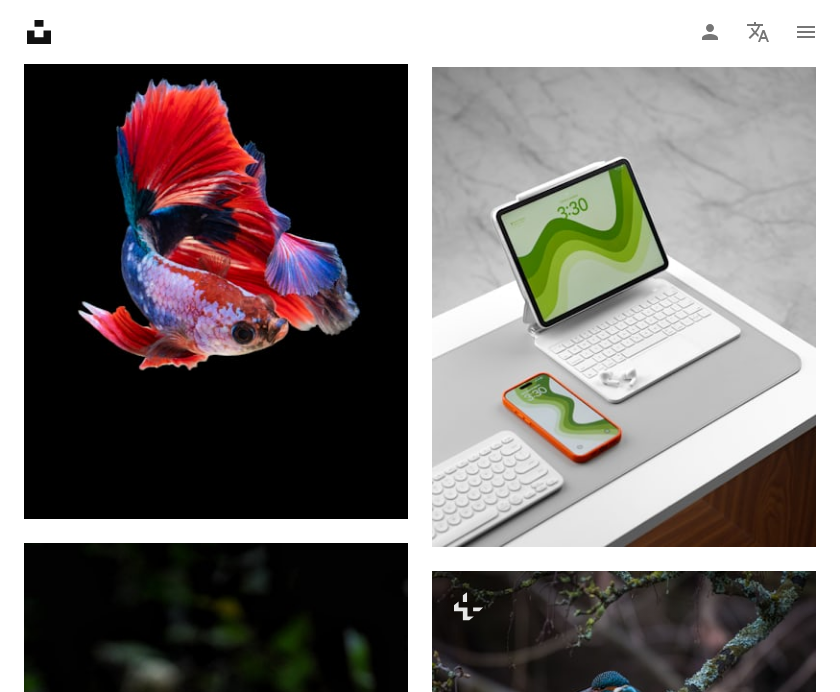 scroll, scrollTop: 32566, scrollLeft: 0, axis: vertical 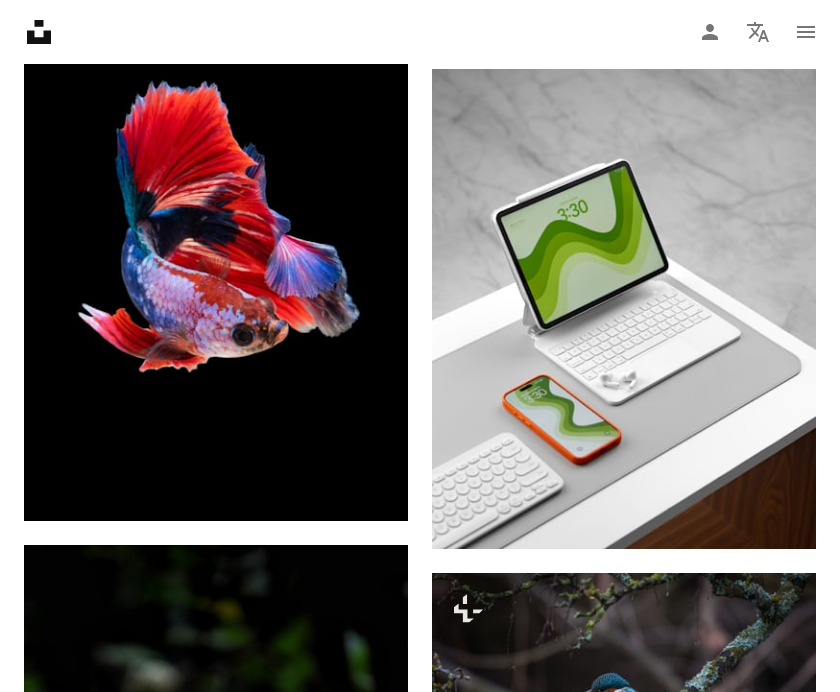 click at bounding box center (624, 309) 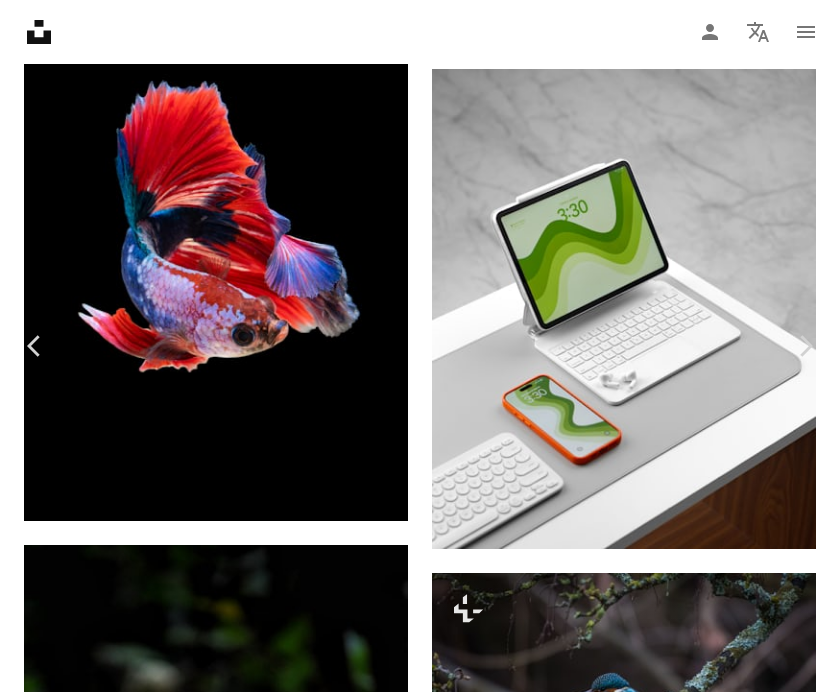 scroll, scrollTop: 506, scrollLeft: 0, axis: vertical 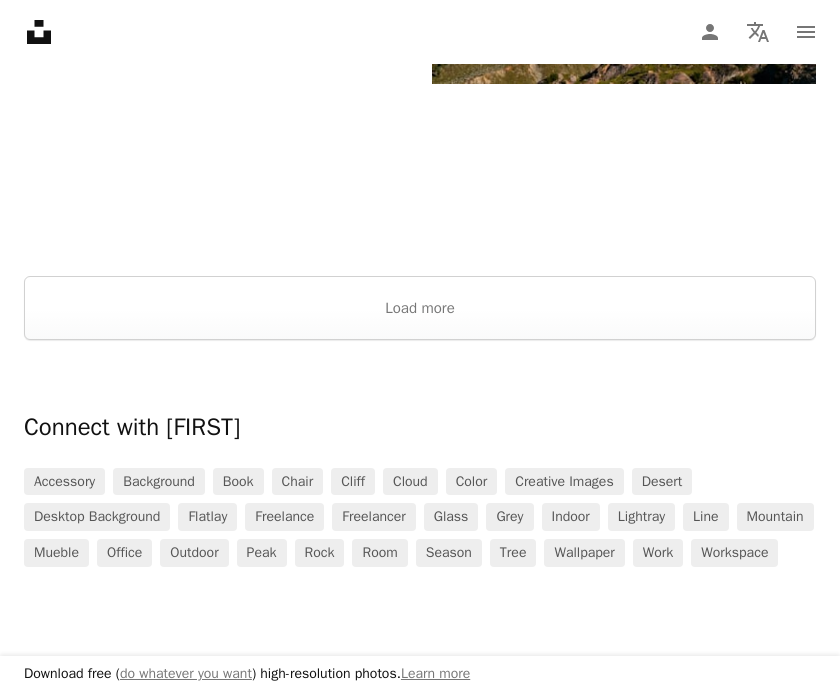click on "Load more" at bounding box center (420, 308) 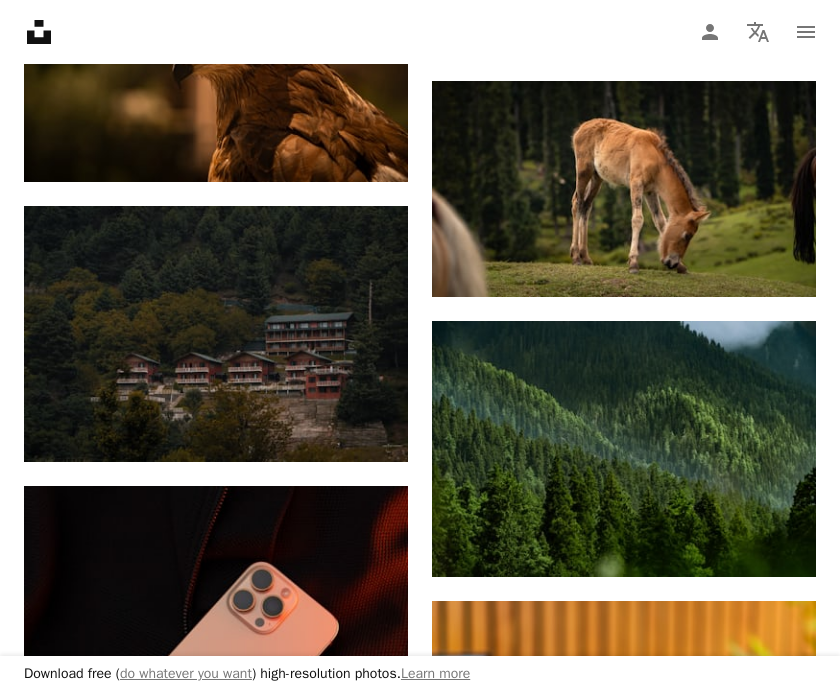 scroll, scrollTop: 5739, scrollLeft: 0, axis: vertical 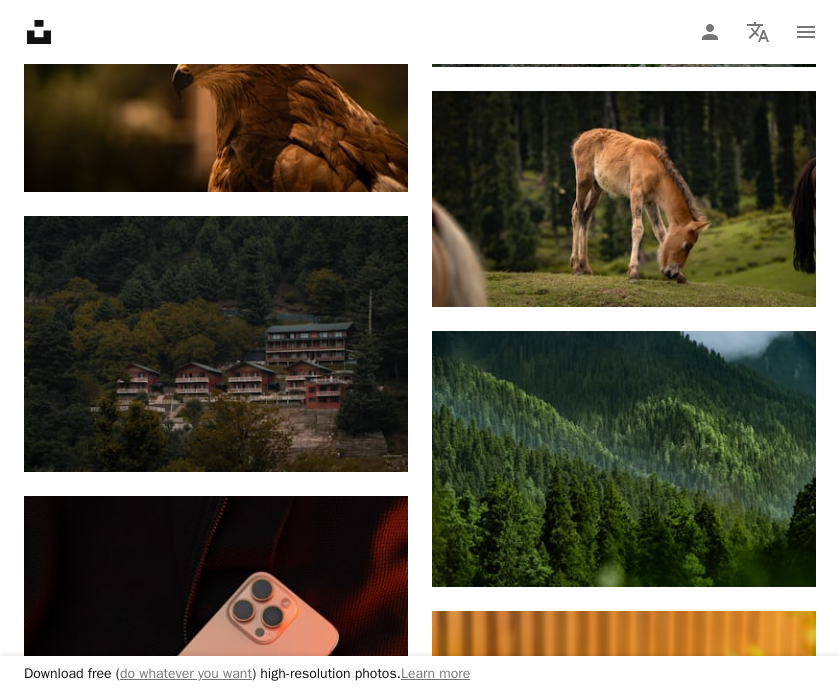 click on "Arrow pointing down" at bounding box center (776, 551) 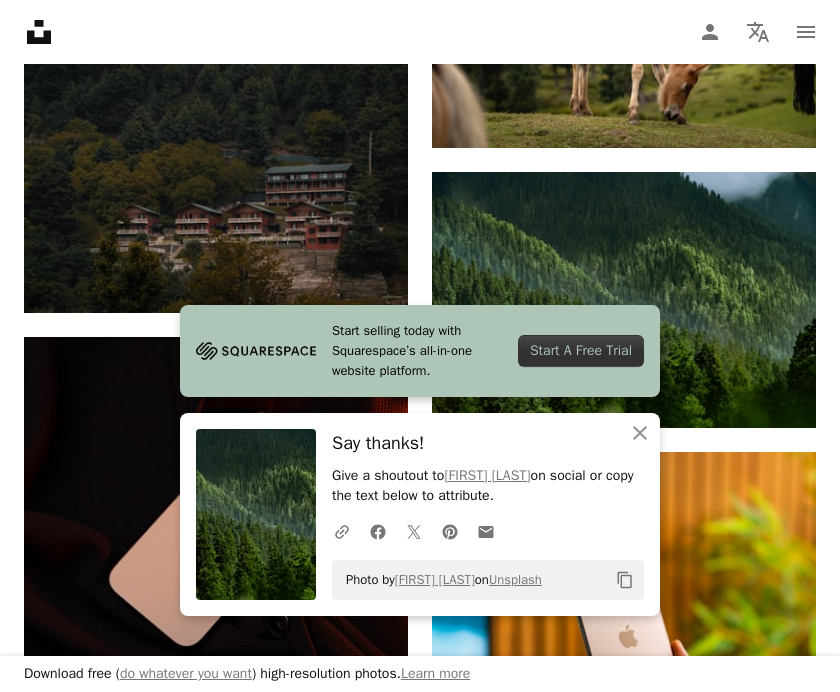 click on "An X shape" 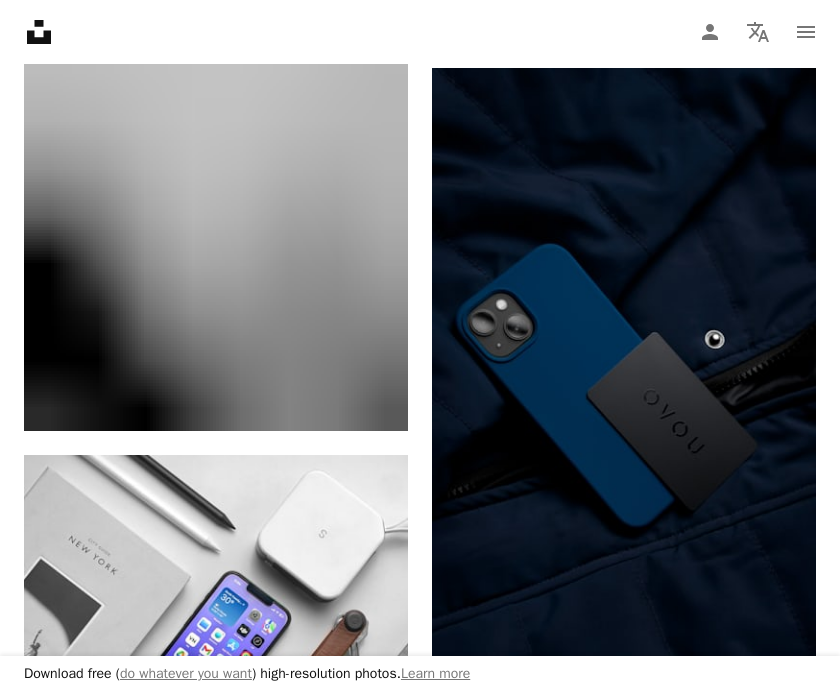 scroll, scrollTop: 22686, scrollLeft: 0, axis: vertical 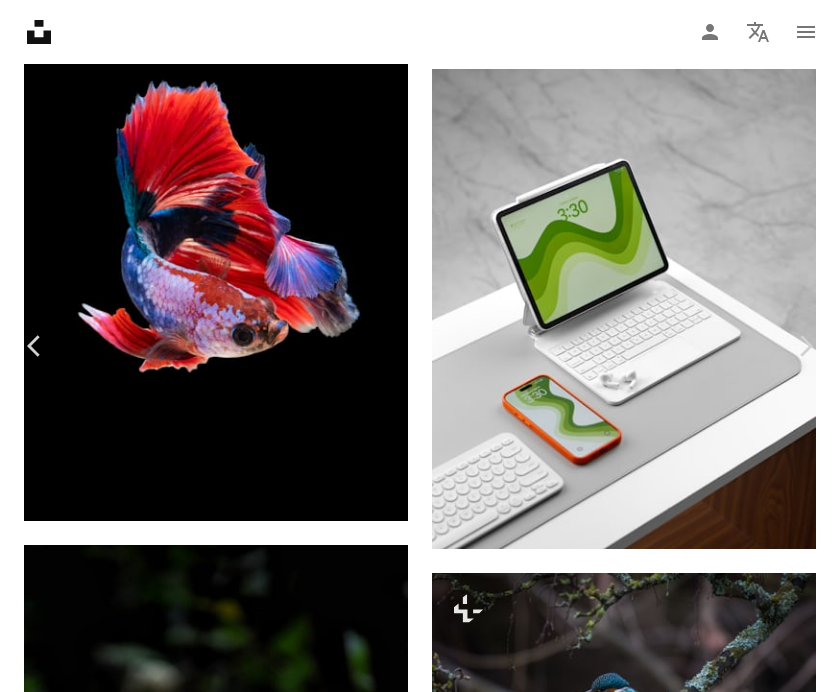 click on "Download free" at bounding box center [641, 4483] 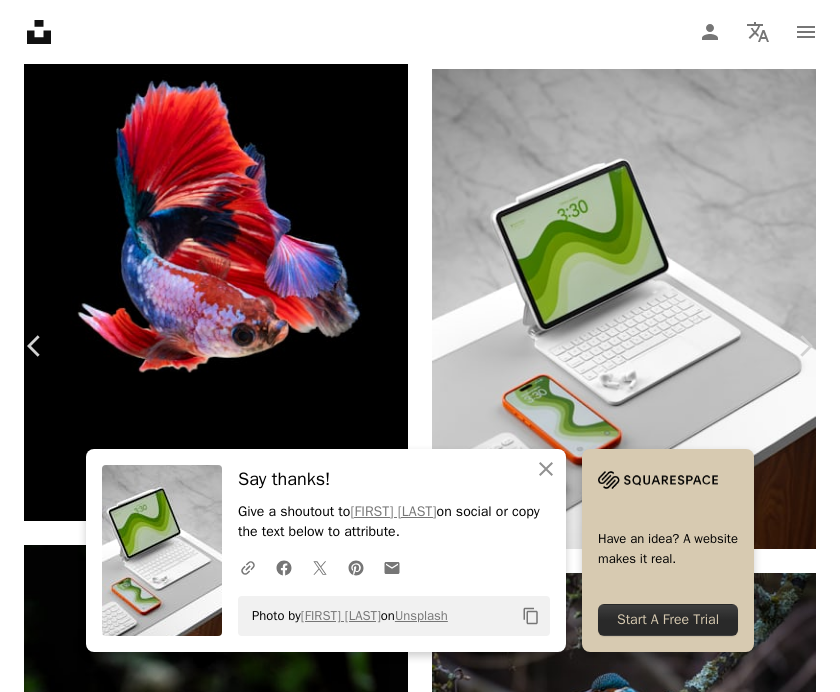 click on "An X shape Chevron left Chevron right An X shape Close Say thanks! Give a shoutout to [FIRST] [LAST] on social or copy the text below to attribute. A URL sharing icon (chains) Facebook icon X (formerly Twitter) icon Pinterest icon An envelope Photo by [FIRST] [LAST] on Unsplash
Copy content Have an idea? A website makes it real. Start A Free Trial [FIRST] [LAST] Available for hire A checkmark inside of a circle A heart A plus sign Download free Chevron down Zoom in Views 13,802 Downloads 104 A forward-right arrow Share Info icon Info More Actions Calendar outlined Published on  [DATE] Camera SONY, ILCE-6400 Safety Free to use under the  Unsplash License iphone wallpaper technology ipad pro wallpaper desktop apple iphone 16 pro max computer laptop phone text mobile phone electronics screen computer keyboard monitor cell phone hardware display computer hardware lcd screen Free images Browse premium related images on iStock  |  Save 20% with code UNSPLASH20 View more on iStock  ↗ Related images Nik" at bounding box center [420, 4782] 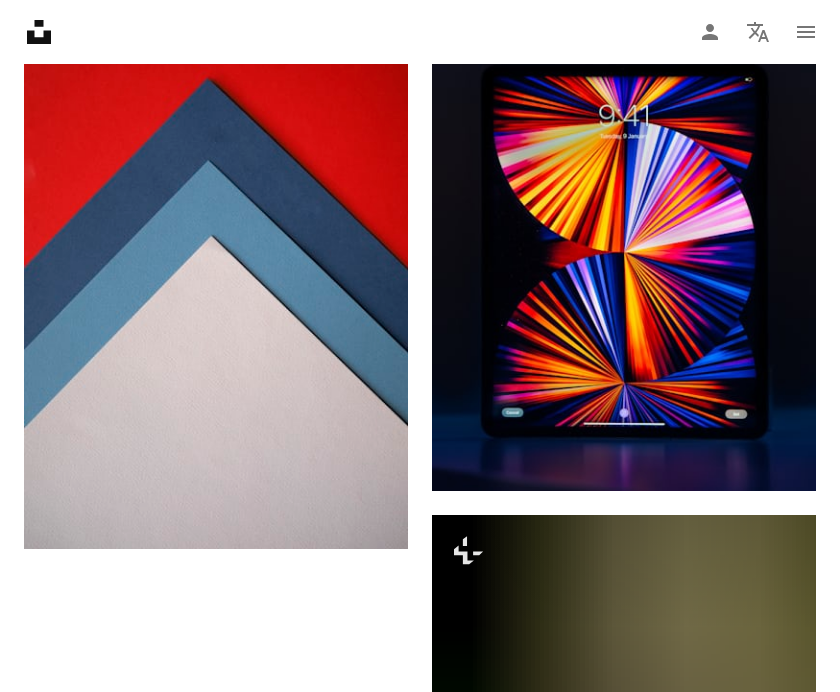 scroll, scrollTop: 34748, scrollLeft: 0, axis: vertical 